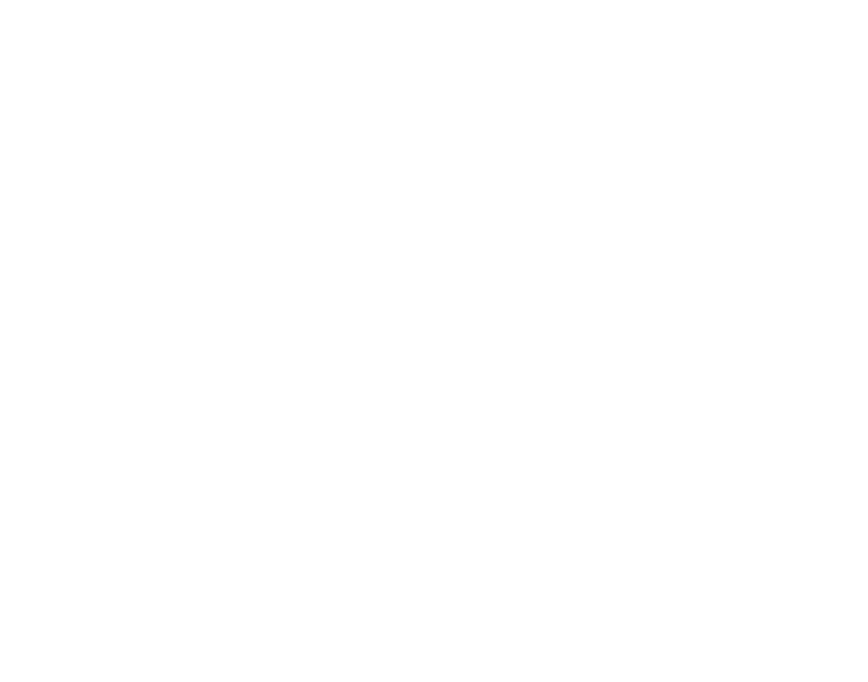 scroll, scrollTop: 0, scrollLeft: 0, axis: both 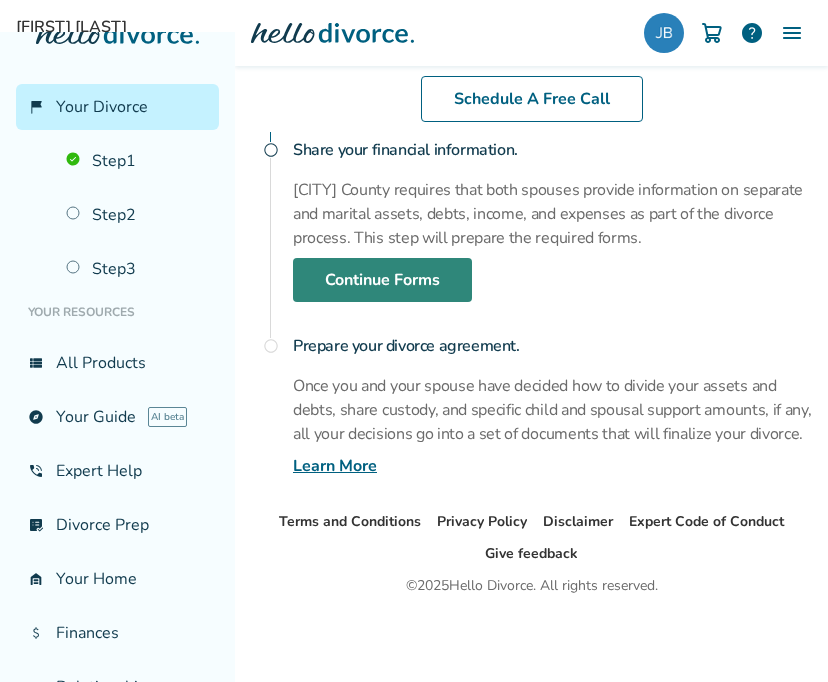 click on "Continue Forms" at bounding box center [382, 280] 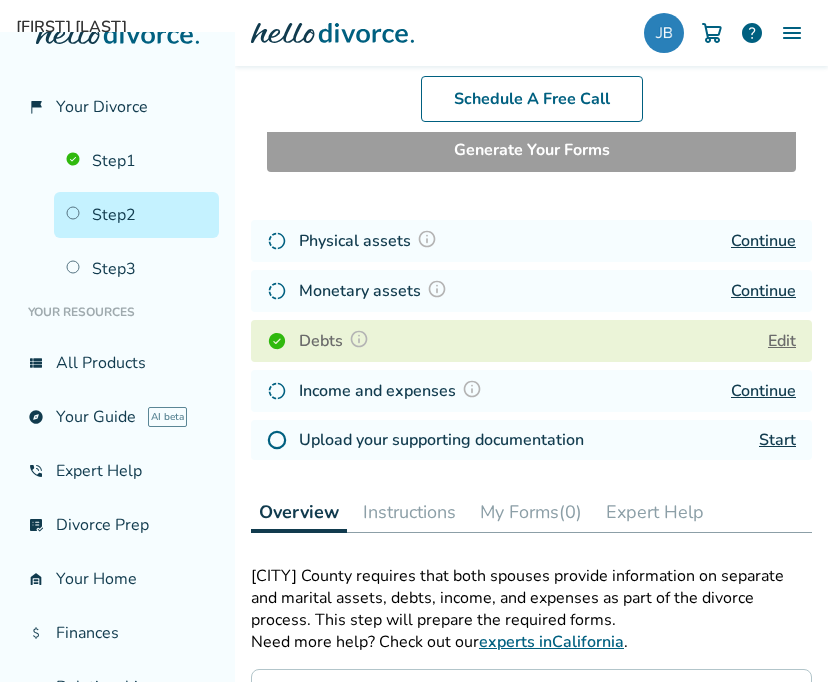 click on "Continue" at bounding box center [763, 241] 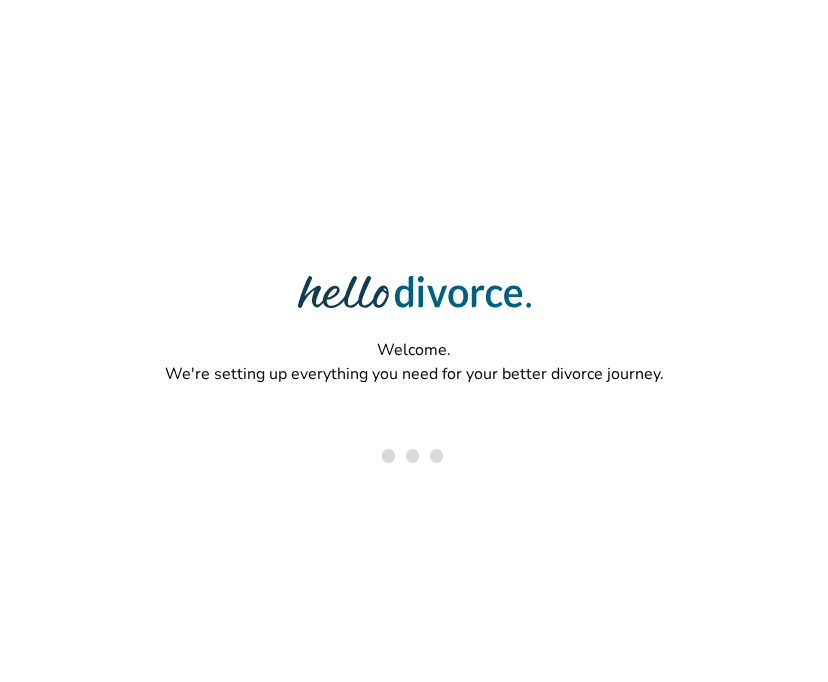 scroll, scrollTop: 0, scrollLeft: 0, axis: both 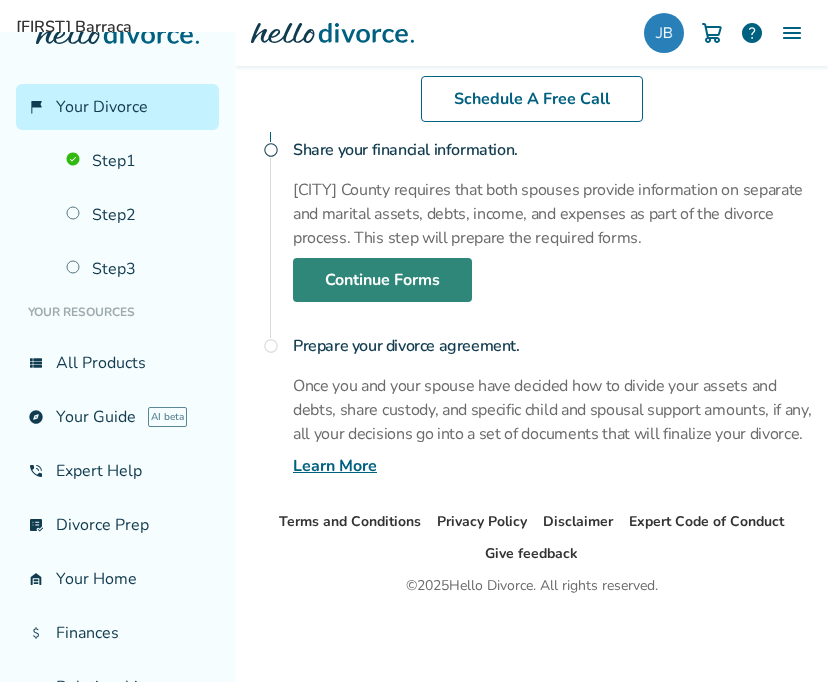 click on "Continue Forms" at bounding box center (382, 280) 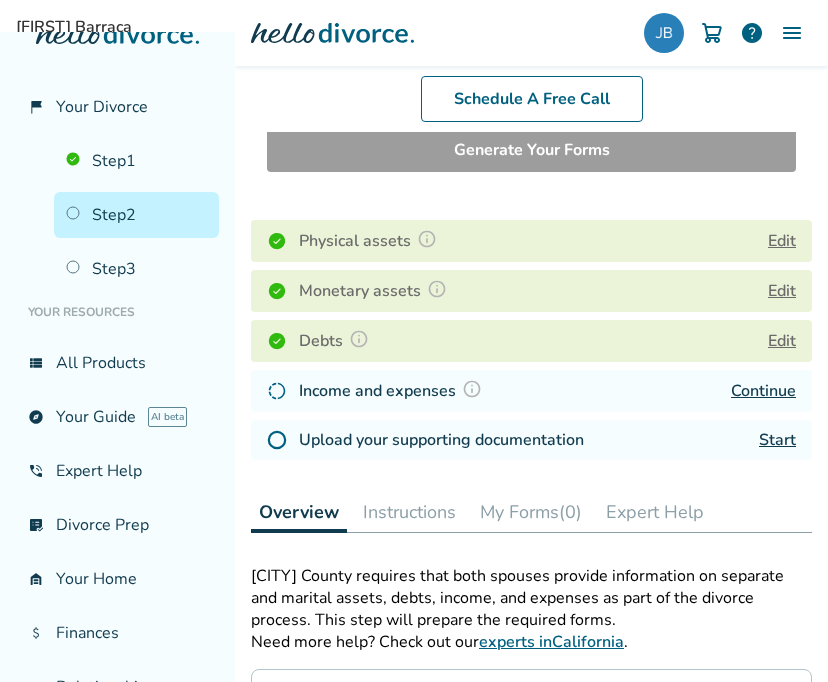 click on "Continue" at bounding box center (763, 391) 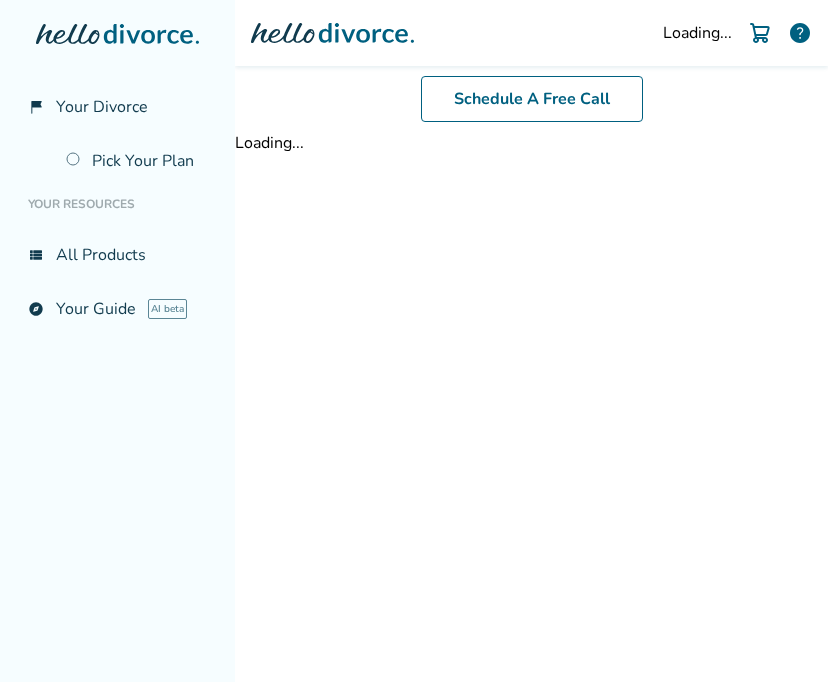 scroll, scrollTop: 0, scrollLeft: 0, axis: both 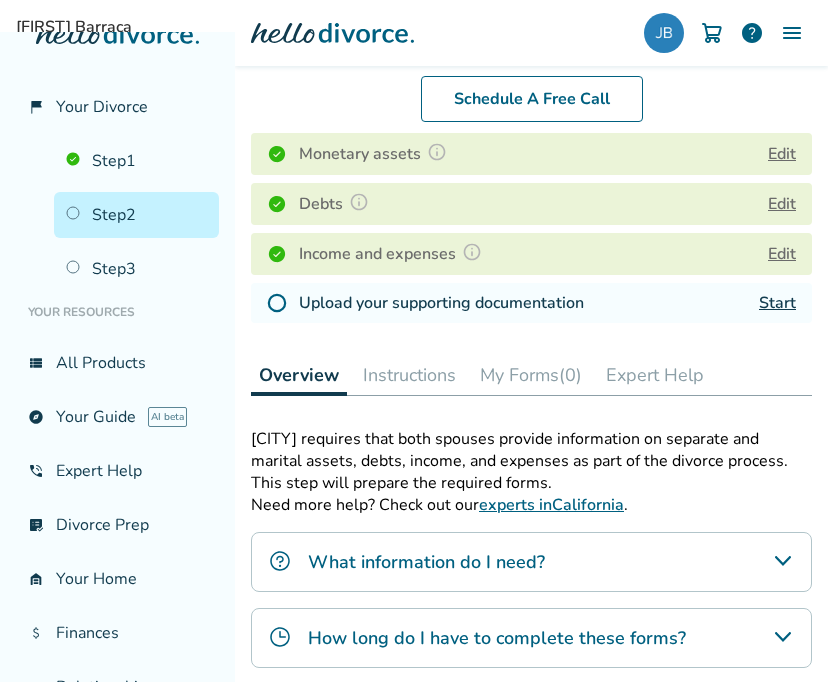 click on "Start" at bounding box center [777, 303] 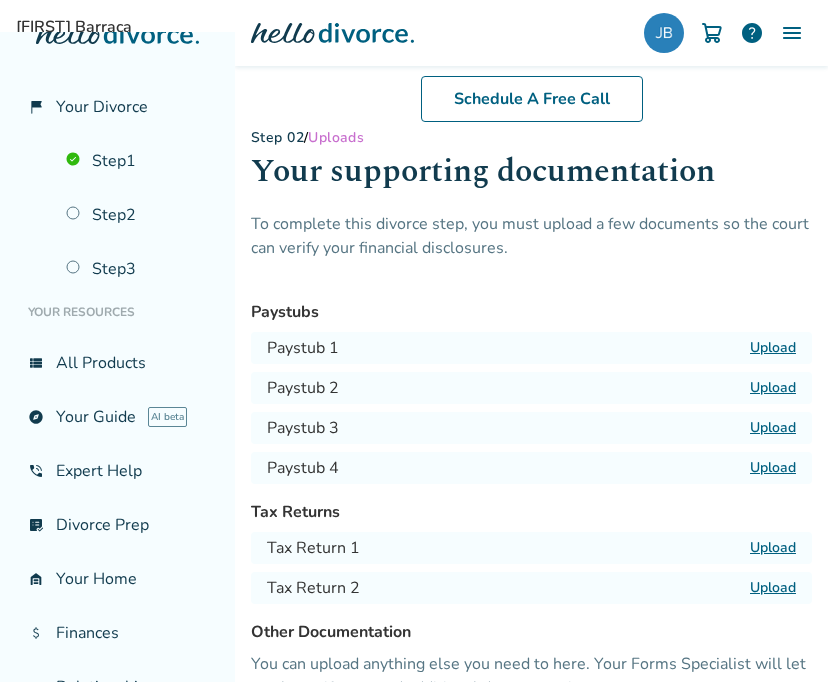 scroll, scrollTop: 0, scrollLeft: 0, axis: both 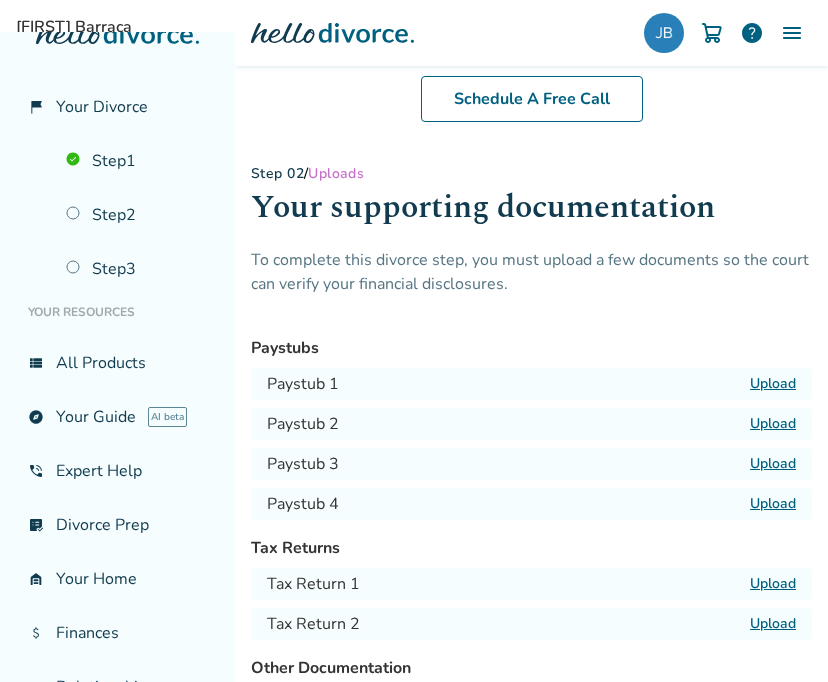 click on "Upload" at bounding box center [773, 383] 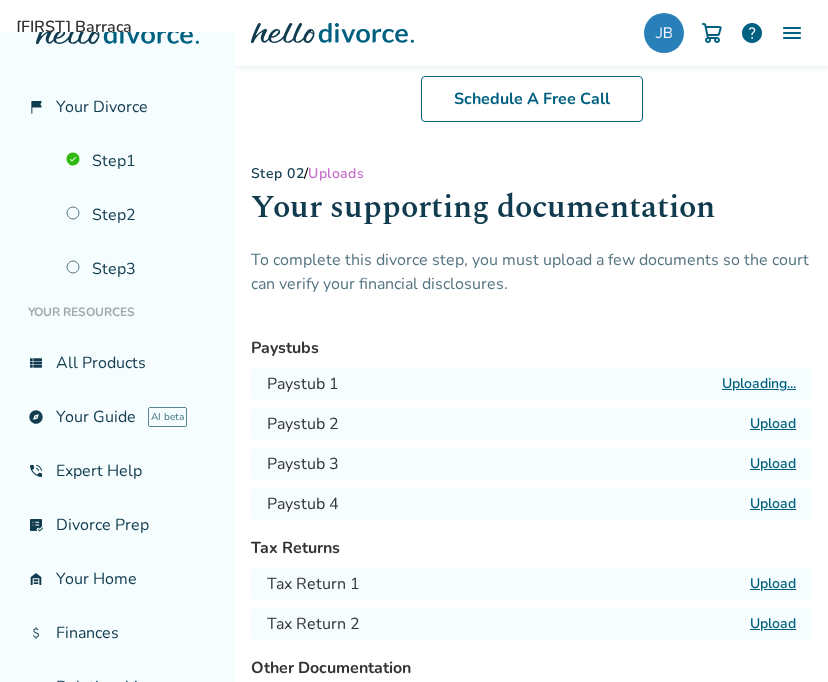 click on "Paystubs Paystub 1 Uploading... Paystub 2 Upload Paystub 3 Upload Paystub 4 Upload" at bounding box center (531, 428) 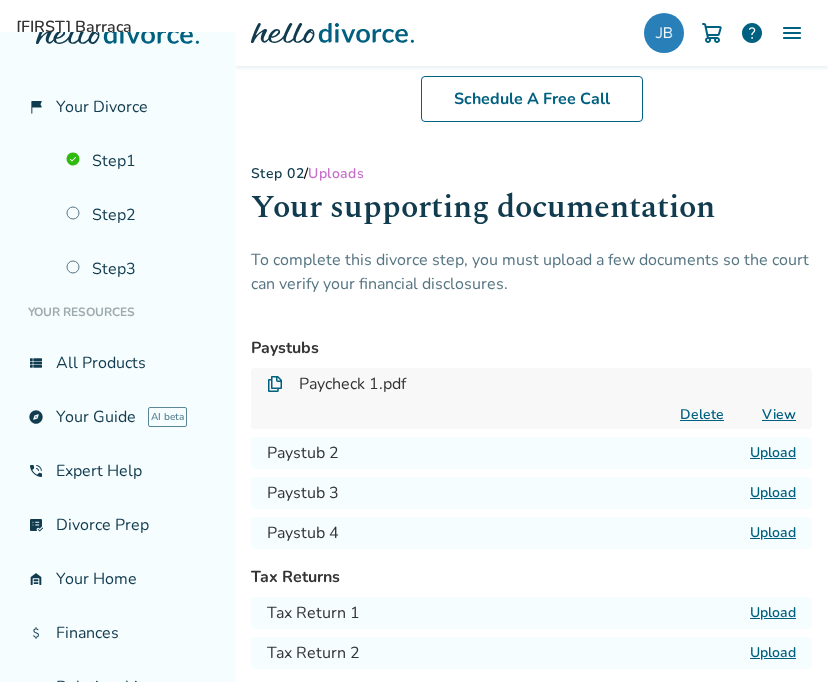 click on "Upload" at bounding box center (773, 452) 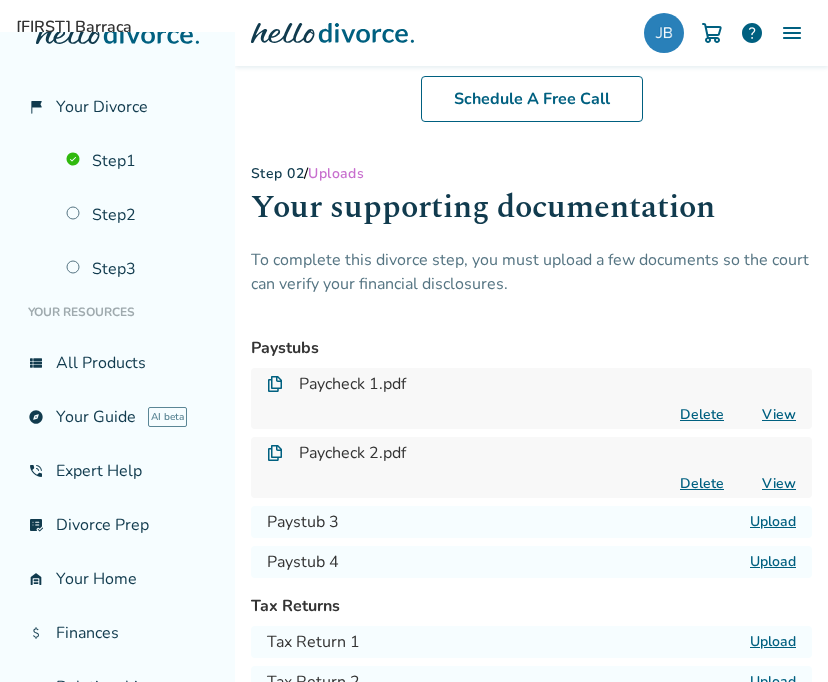 click on "Upload" at bounding box center [773, 521] 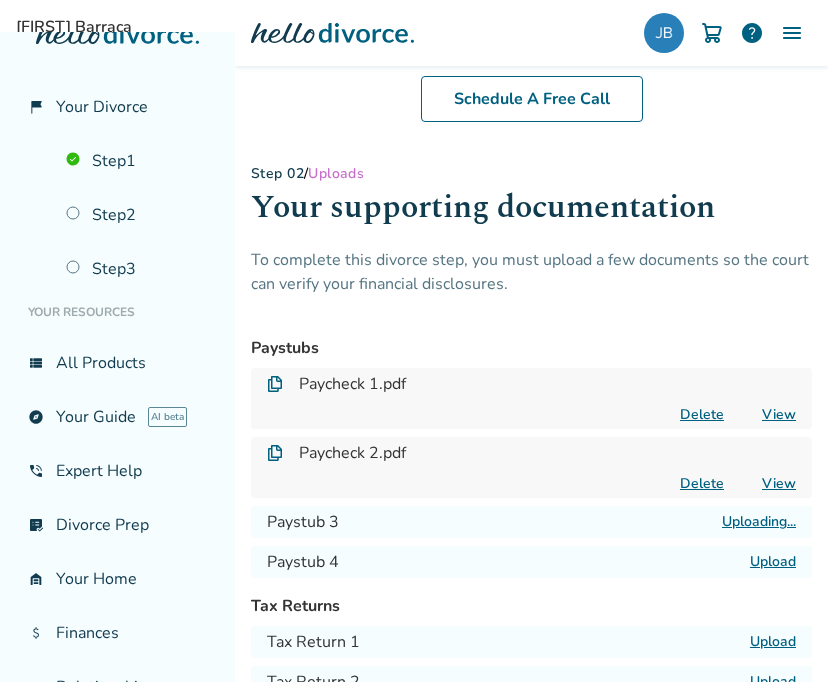 click on "Upload" at bounding box center (773, 561) 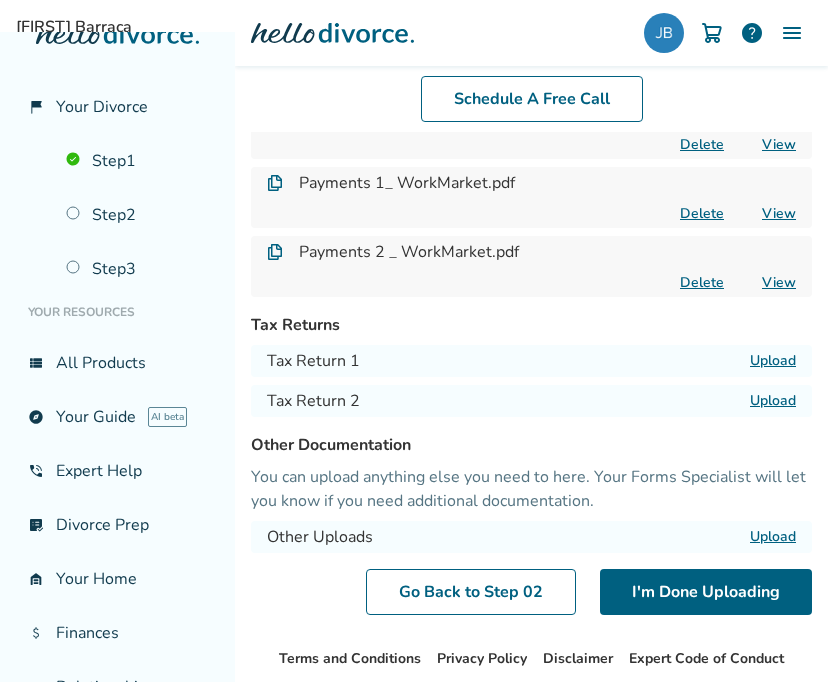 scroll, scrollTop: 400, scrollLeft: 0, axis: vertical 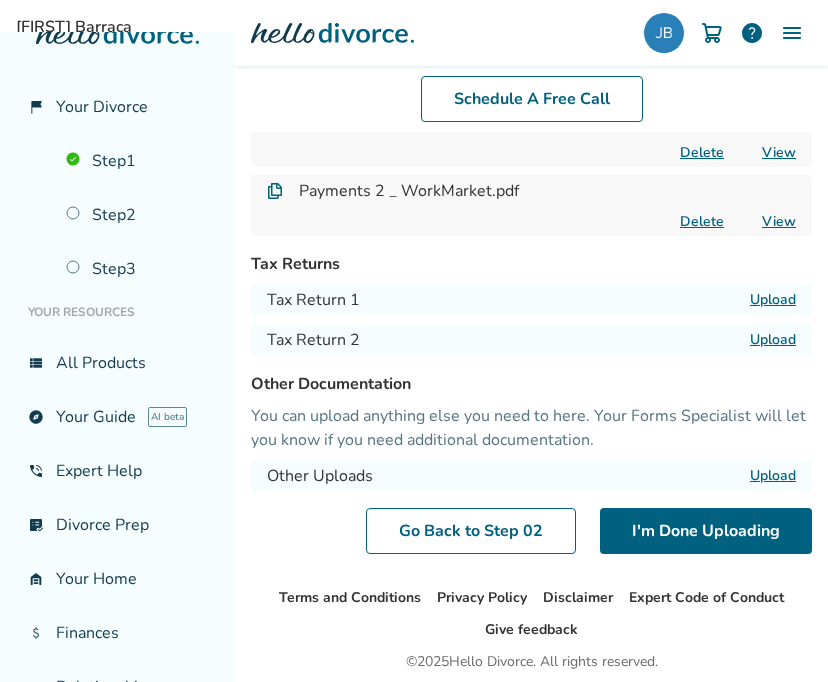 click on "Upload" at bounding box center [773, 299] 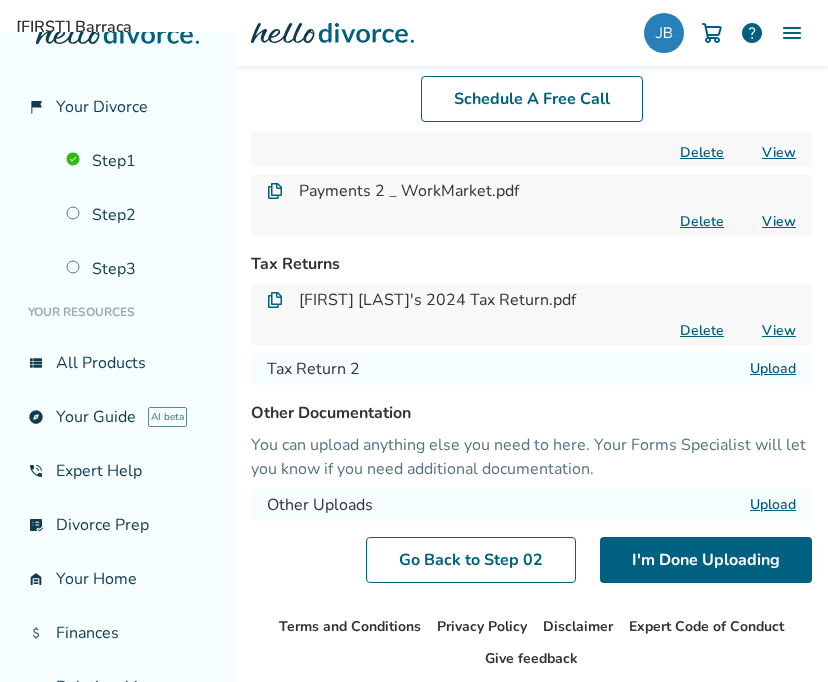 click on "View" at bounding box center [779, 330] 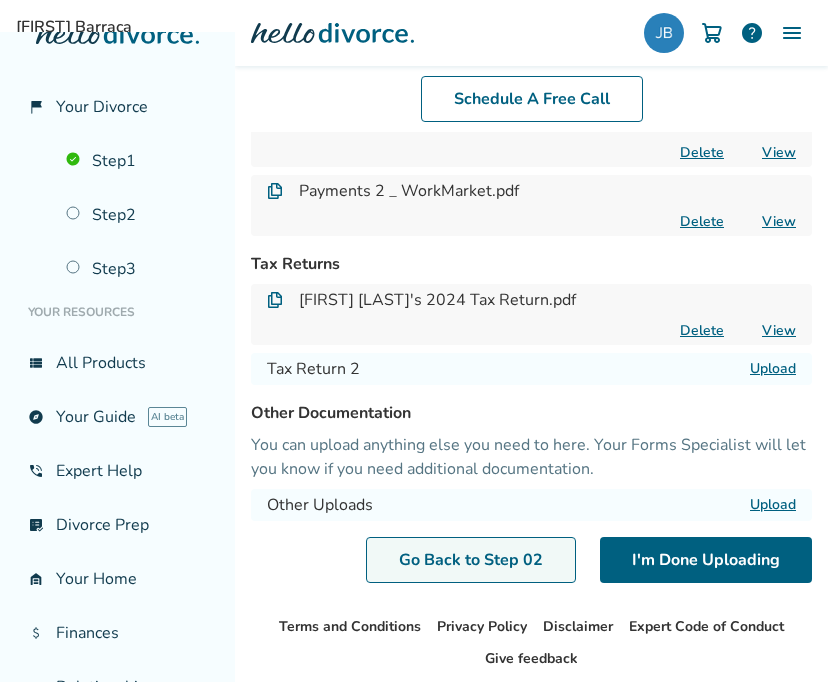 click on "Go Back to Step 0 2" at bounding box center (471, 560) 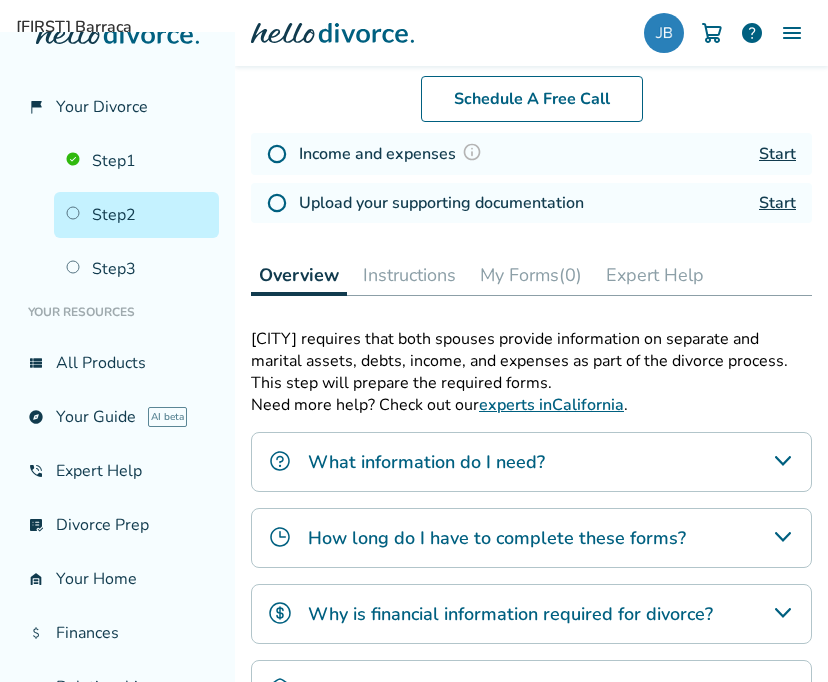 scroll, scrollTop: 163, scrollLeft: 0, axis: vertical 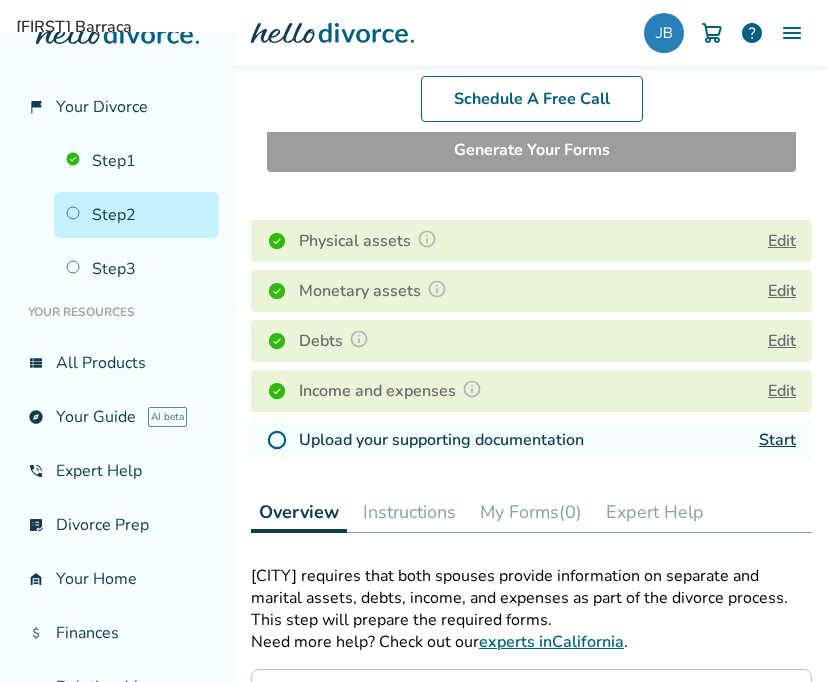 click on "Edit" at bounding box center [782, 391] 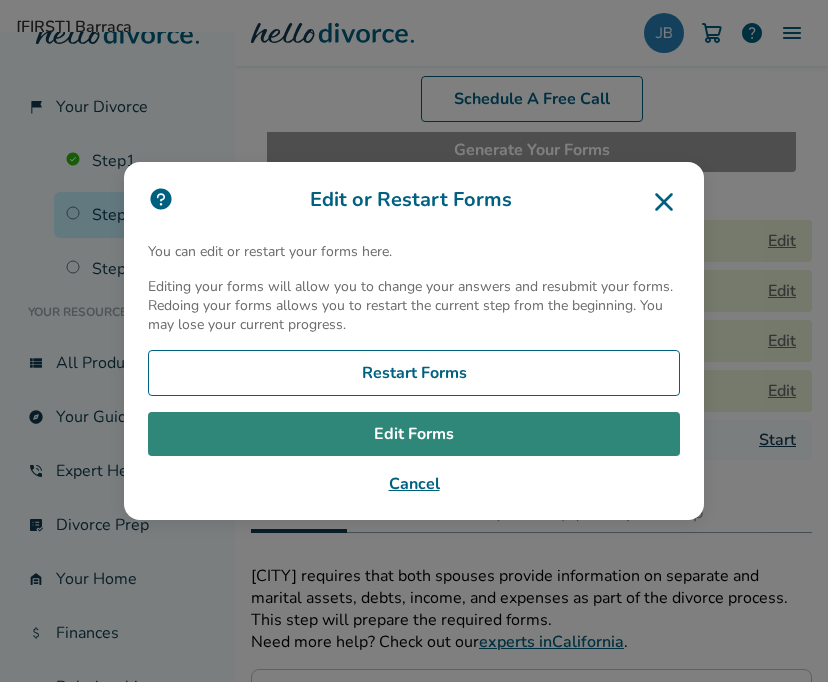 click on "Edit Forms" at bounding box center (414, 434) 